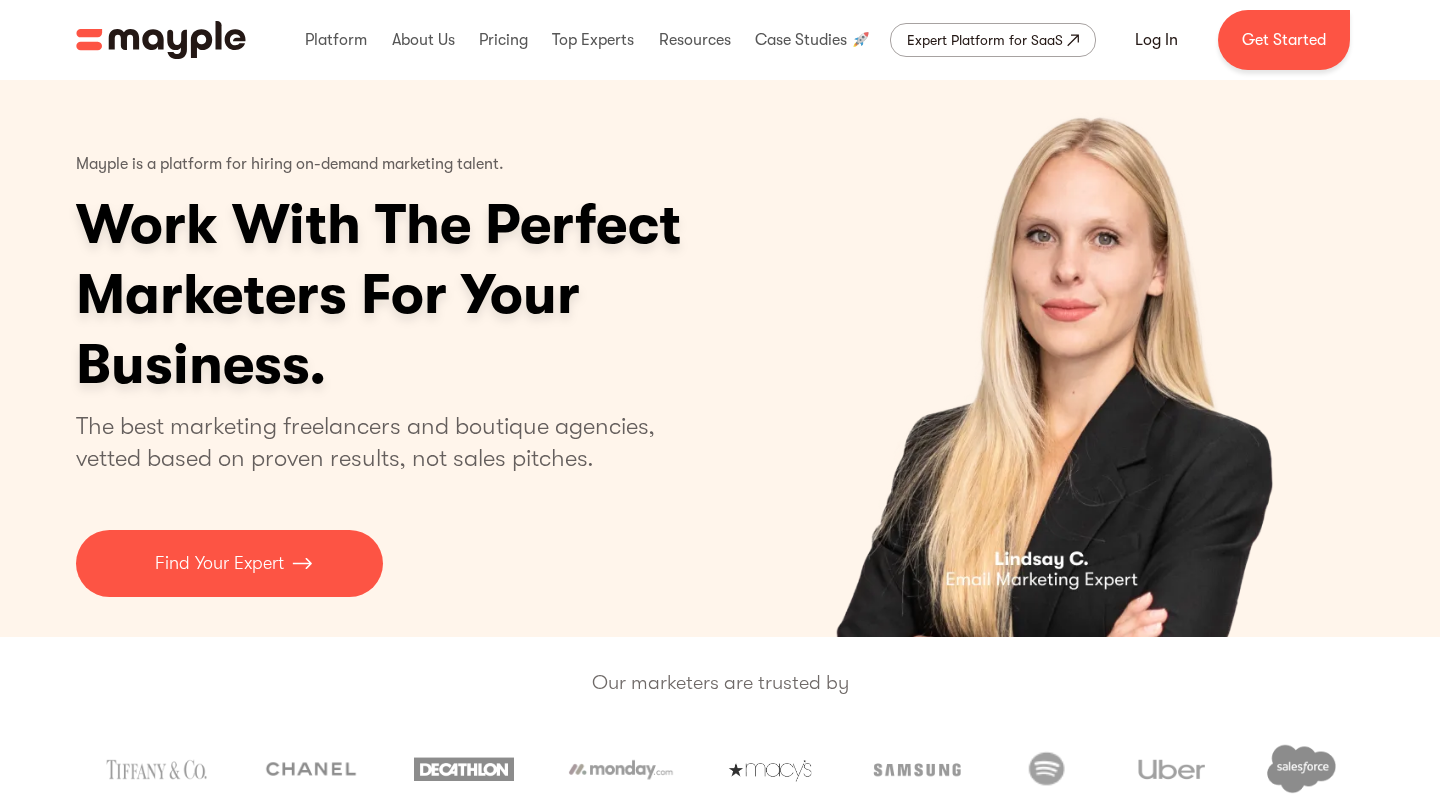 scroll, scrollTop: 0, scrollLeft: 0, axis: both 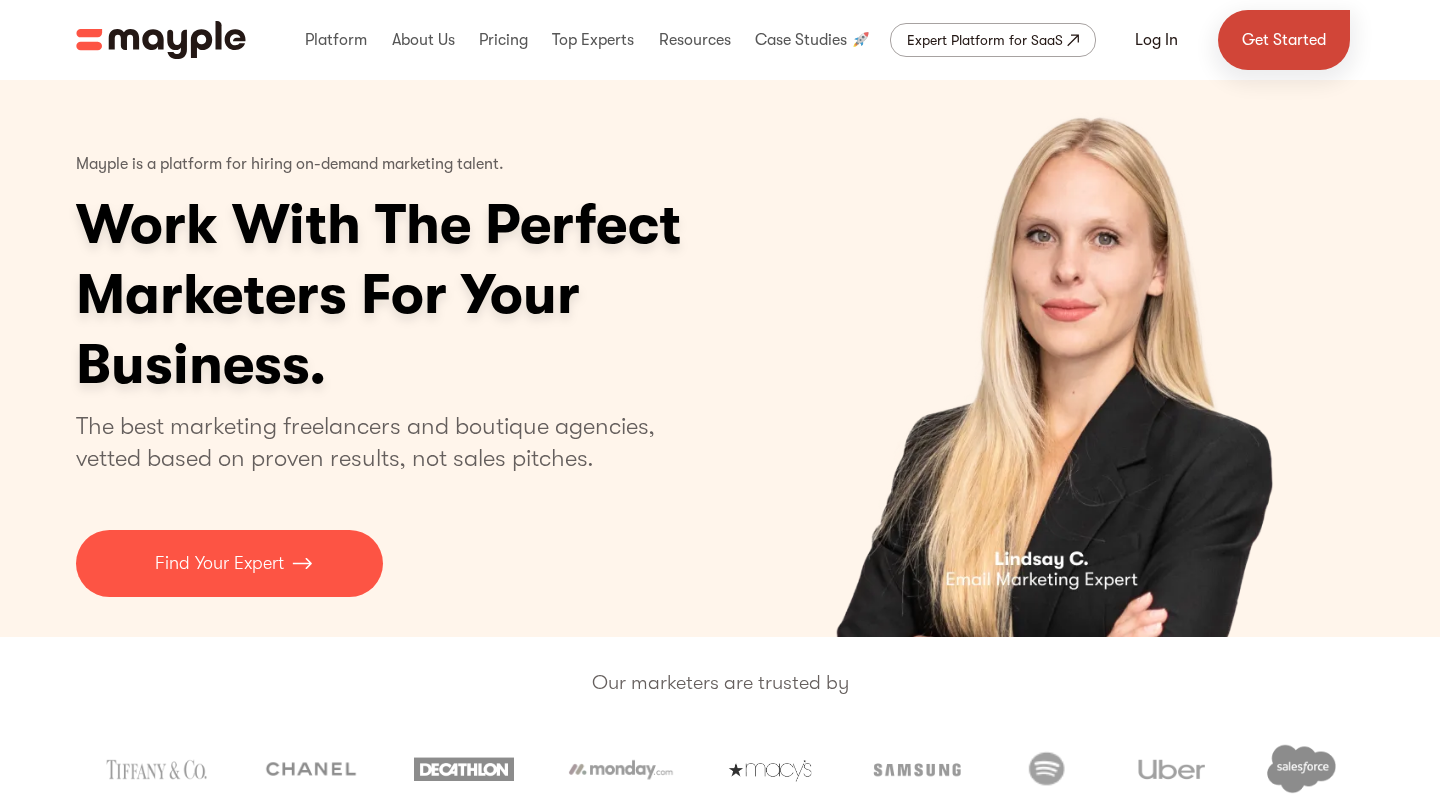 click on "Get Started" at bounding box center (1284, 40) 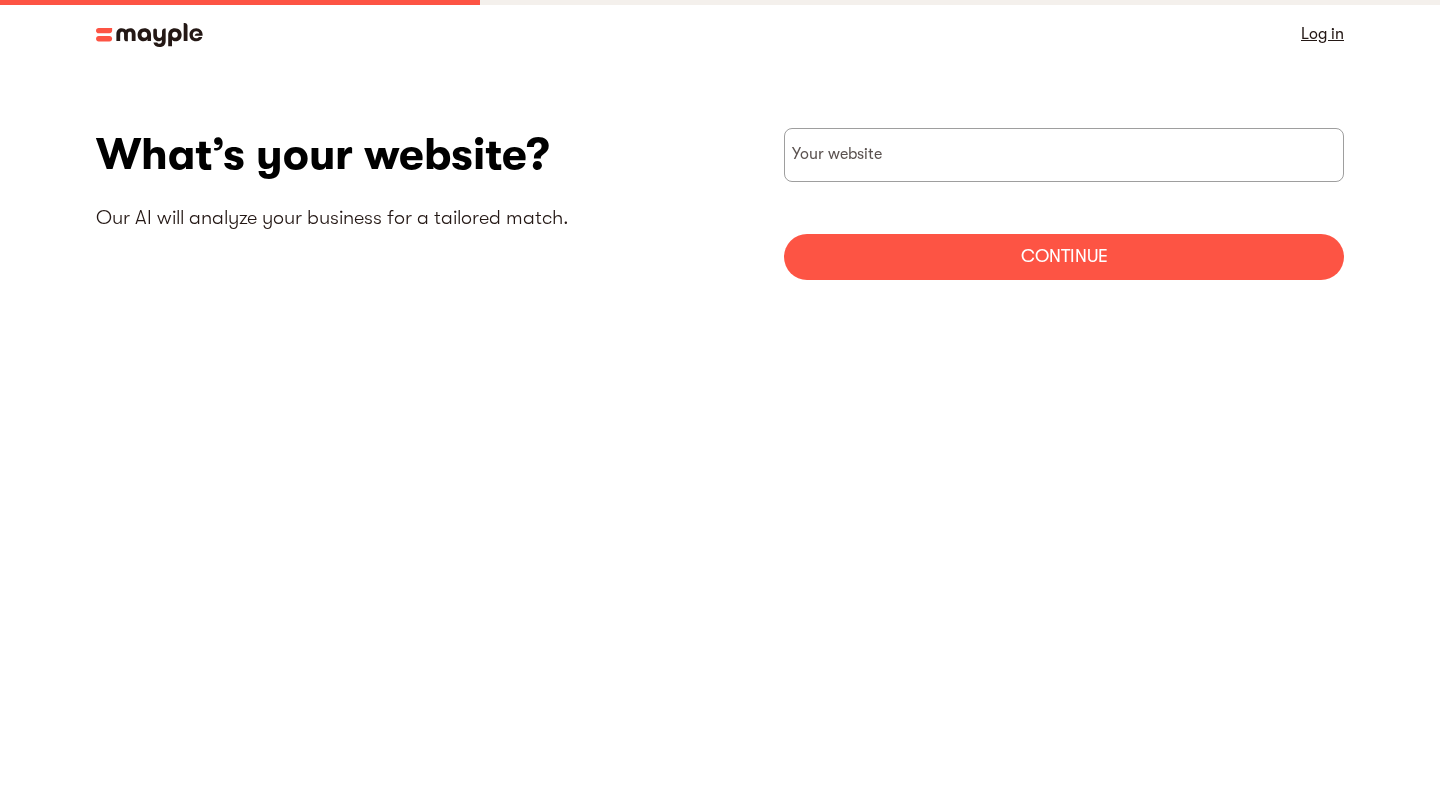 scroll, scrollTop: 0, scrollLeft: 0, axis: both 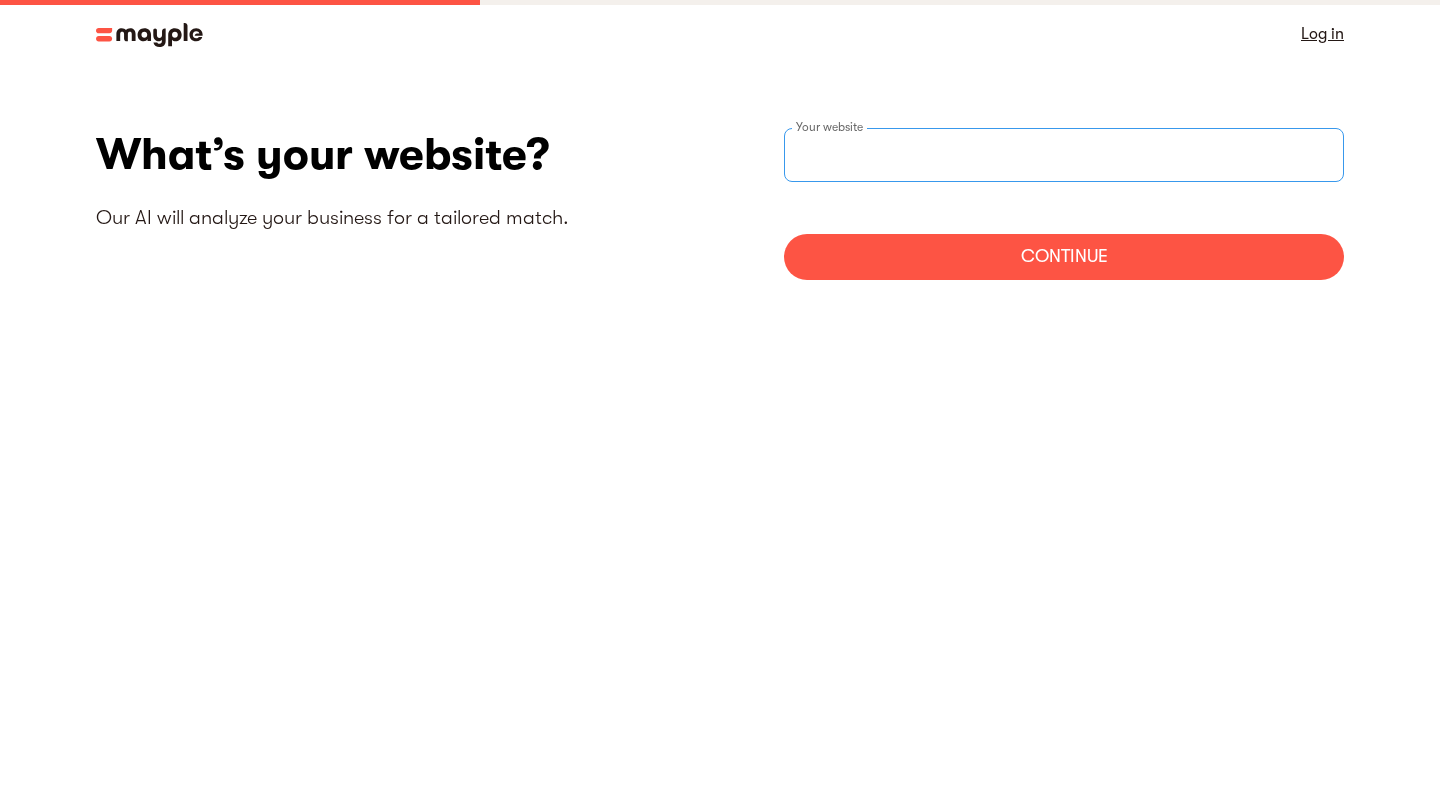 click at bounding box center [1064, 155] 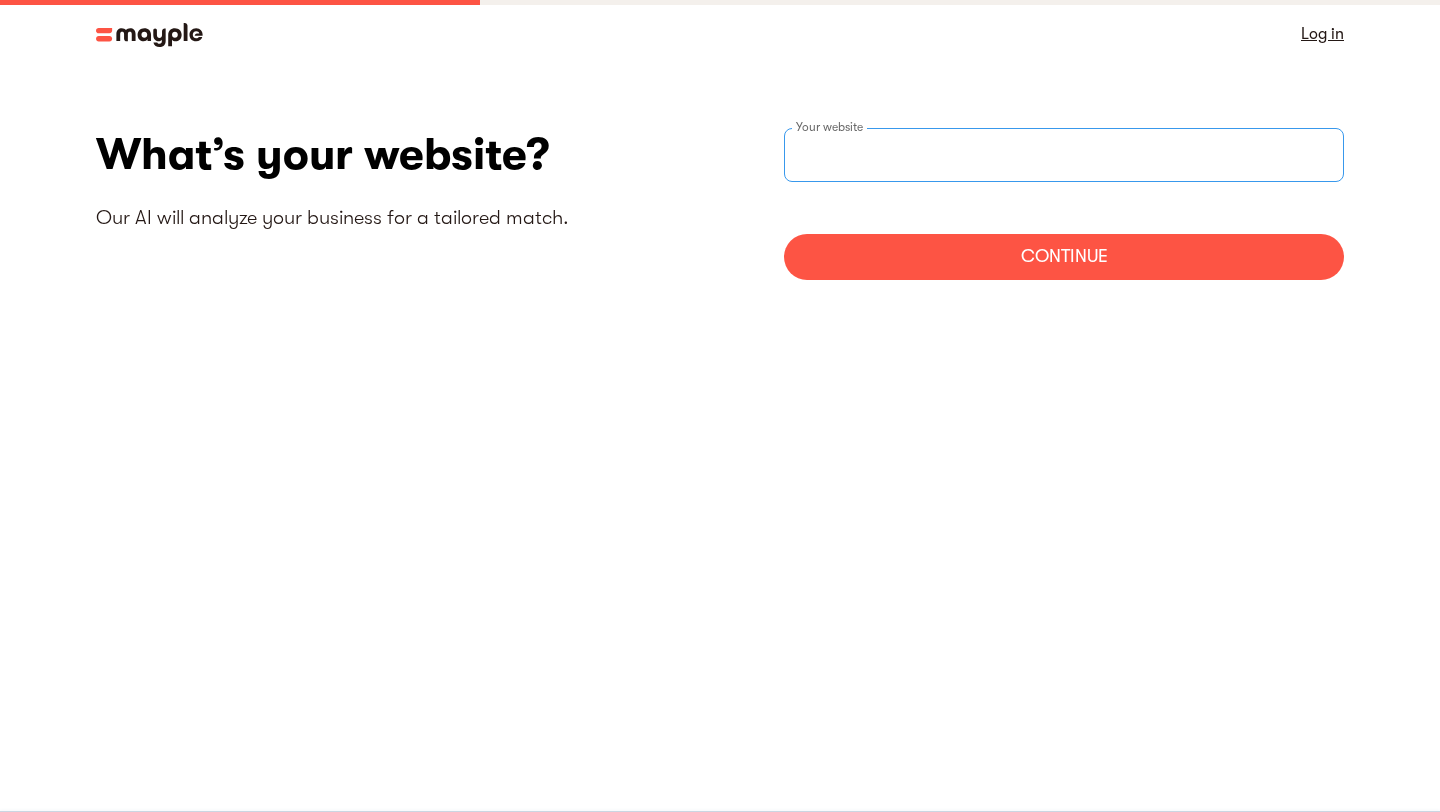 type on "https://salespeak.ai" 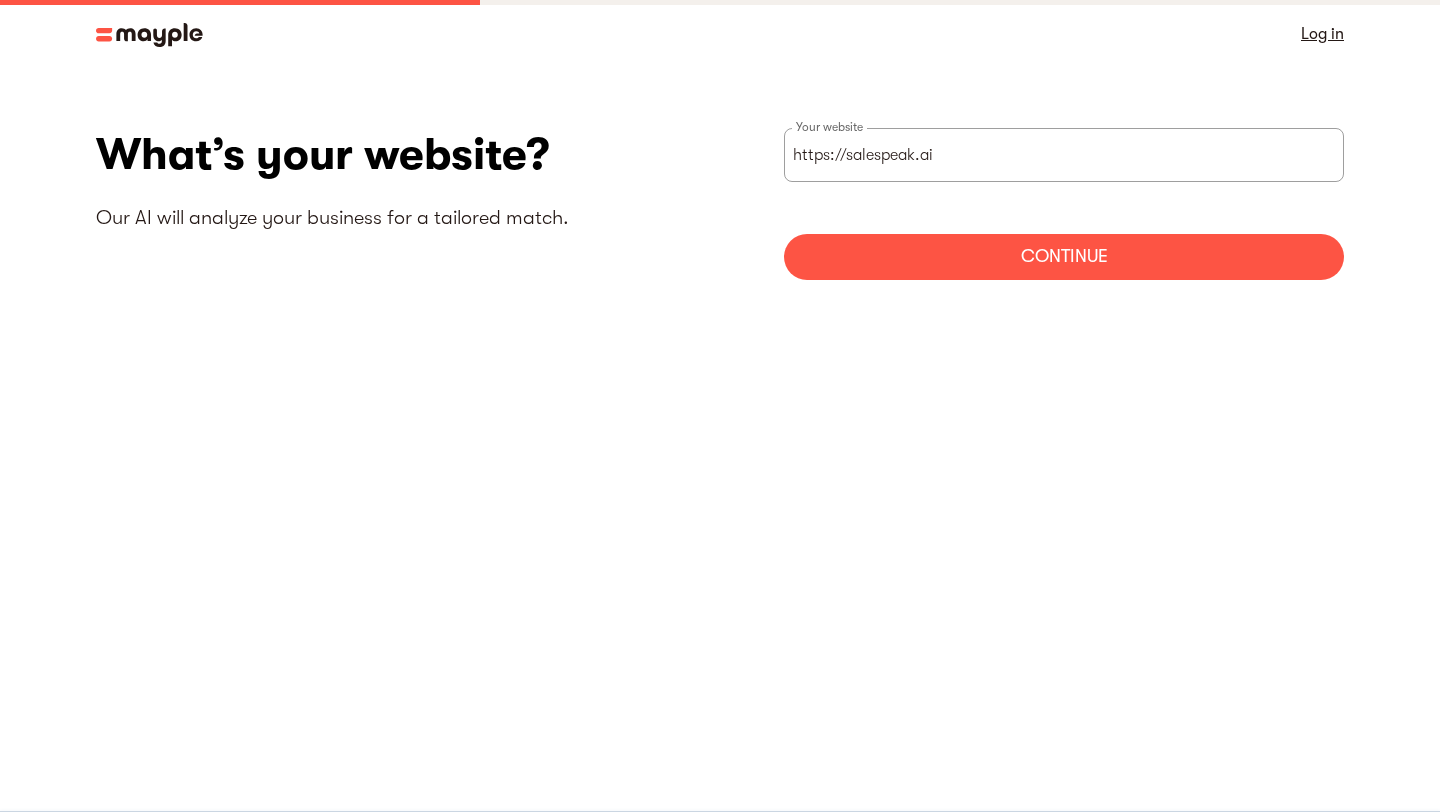 click on "Continue" at bounding box center (1064, 257) 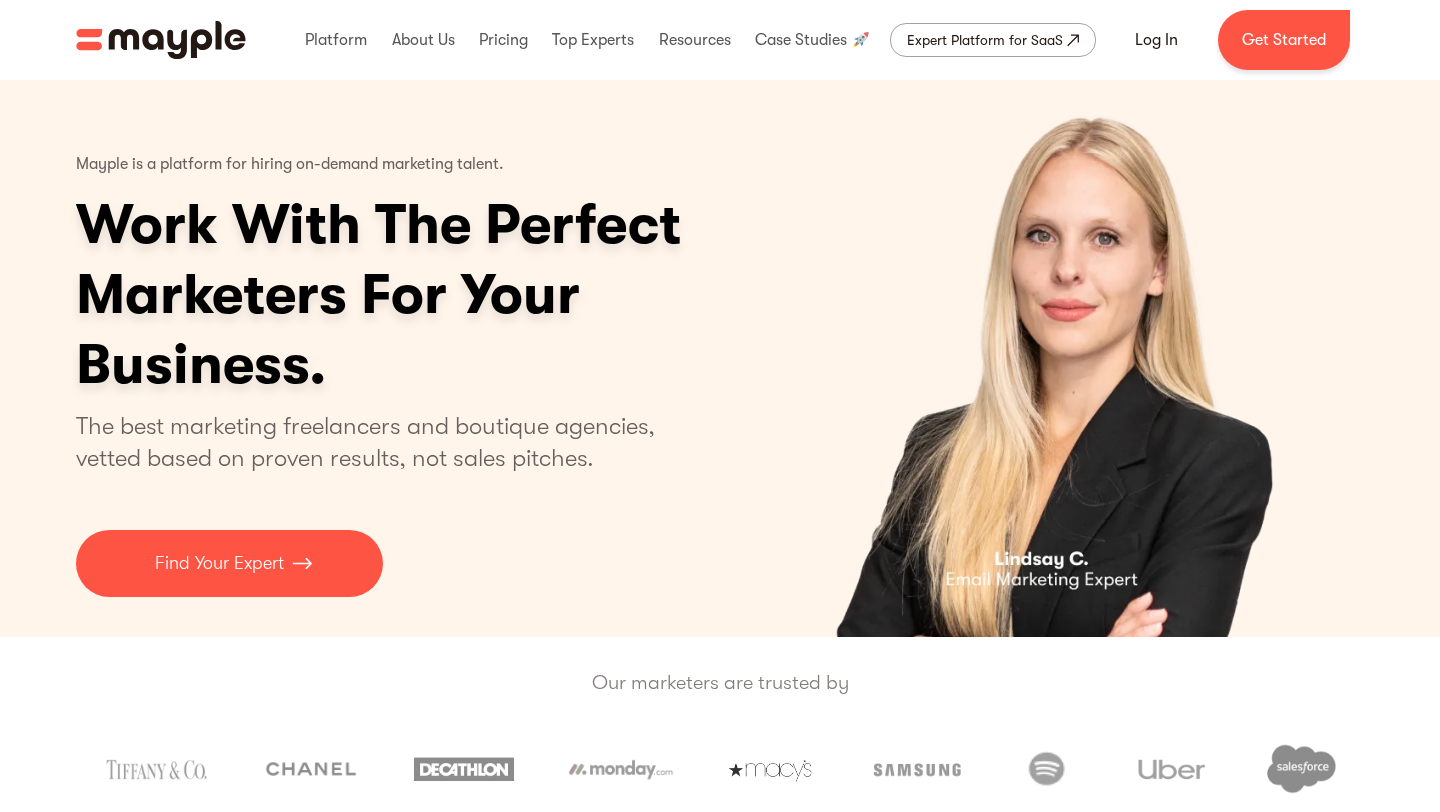 scroll, scrollTop: 0, scrollLeft: 0, axis: both 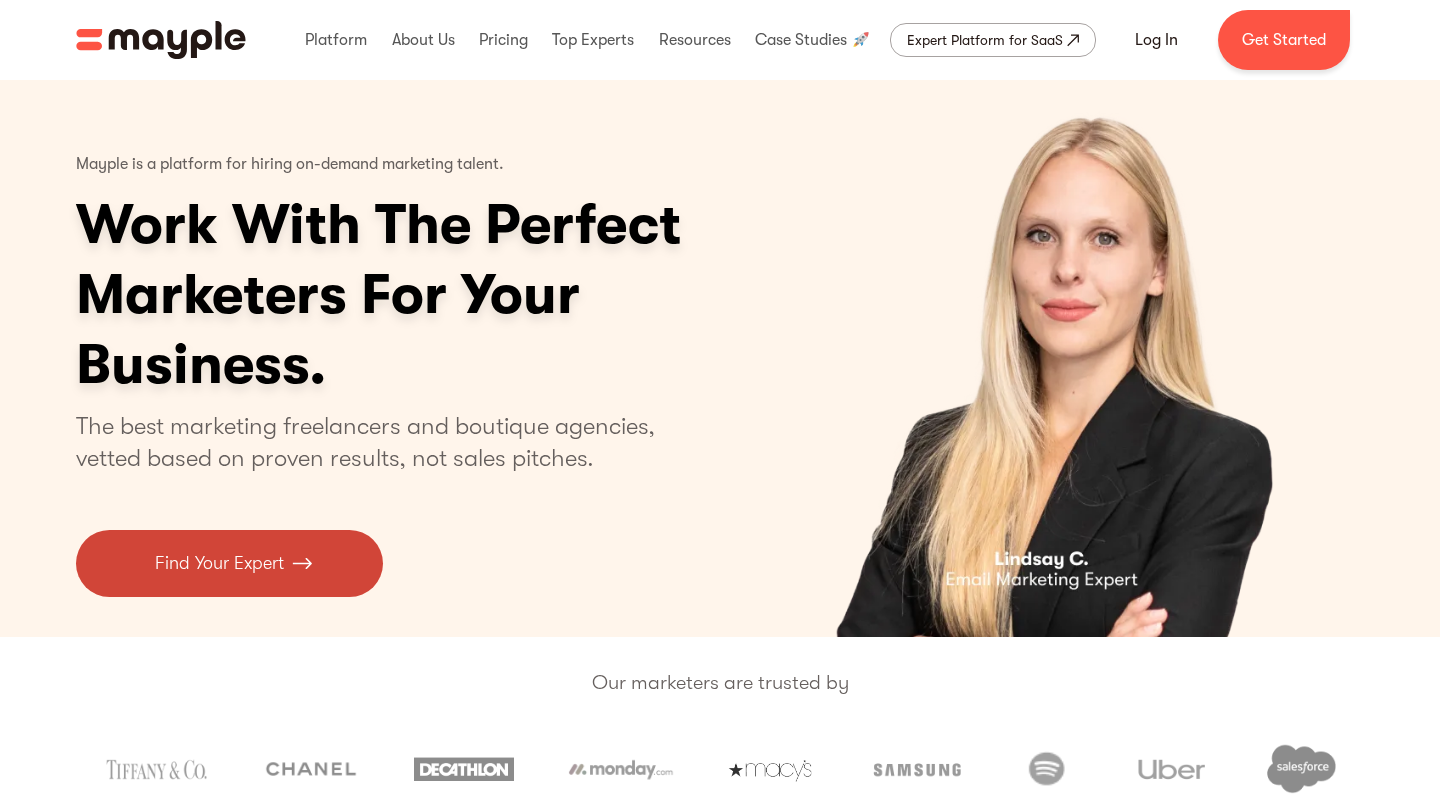 click on "Find Your Expert" at bounding box center (219, 563) 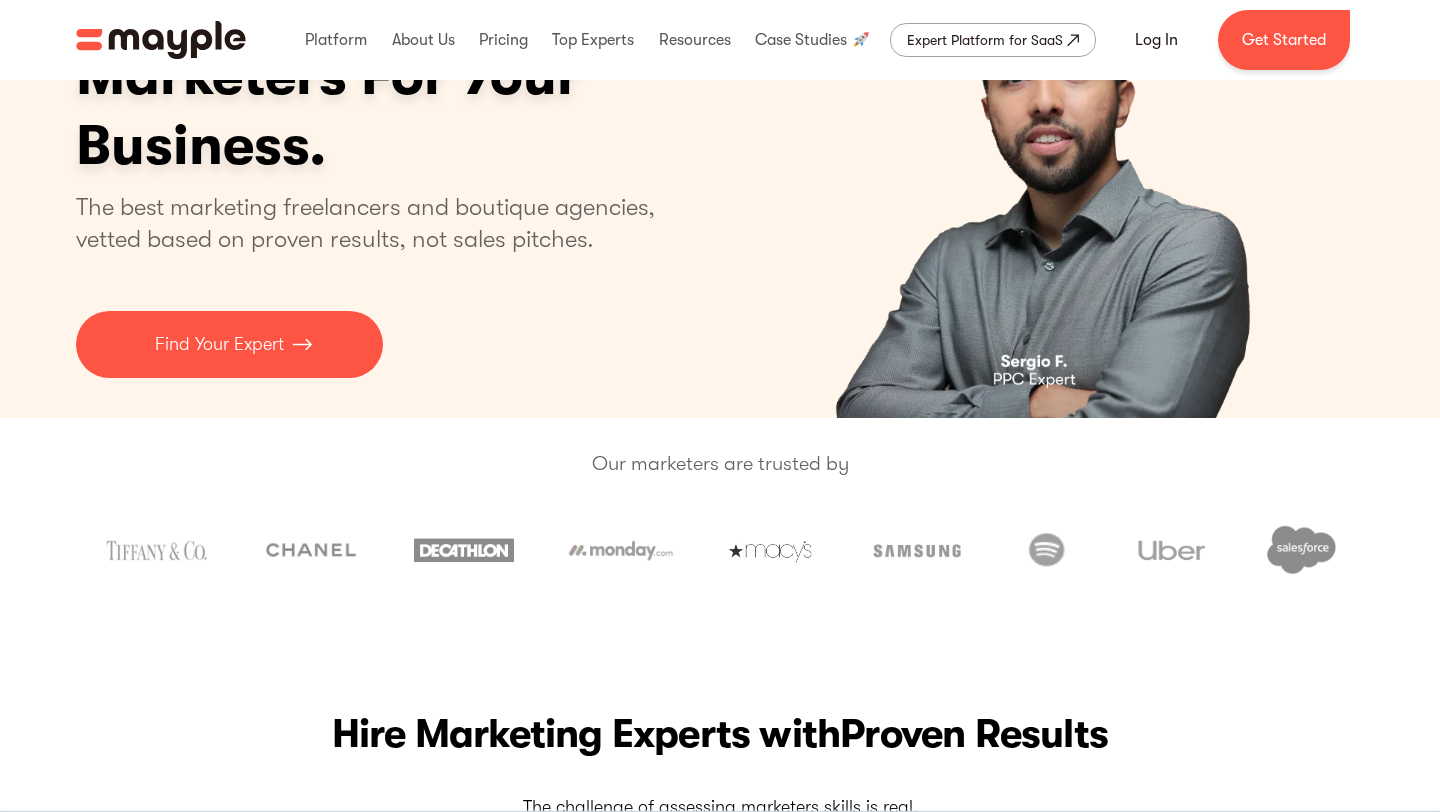 scroll, scrollTop: 141, scrollLeft: 0, axis: vertical 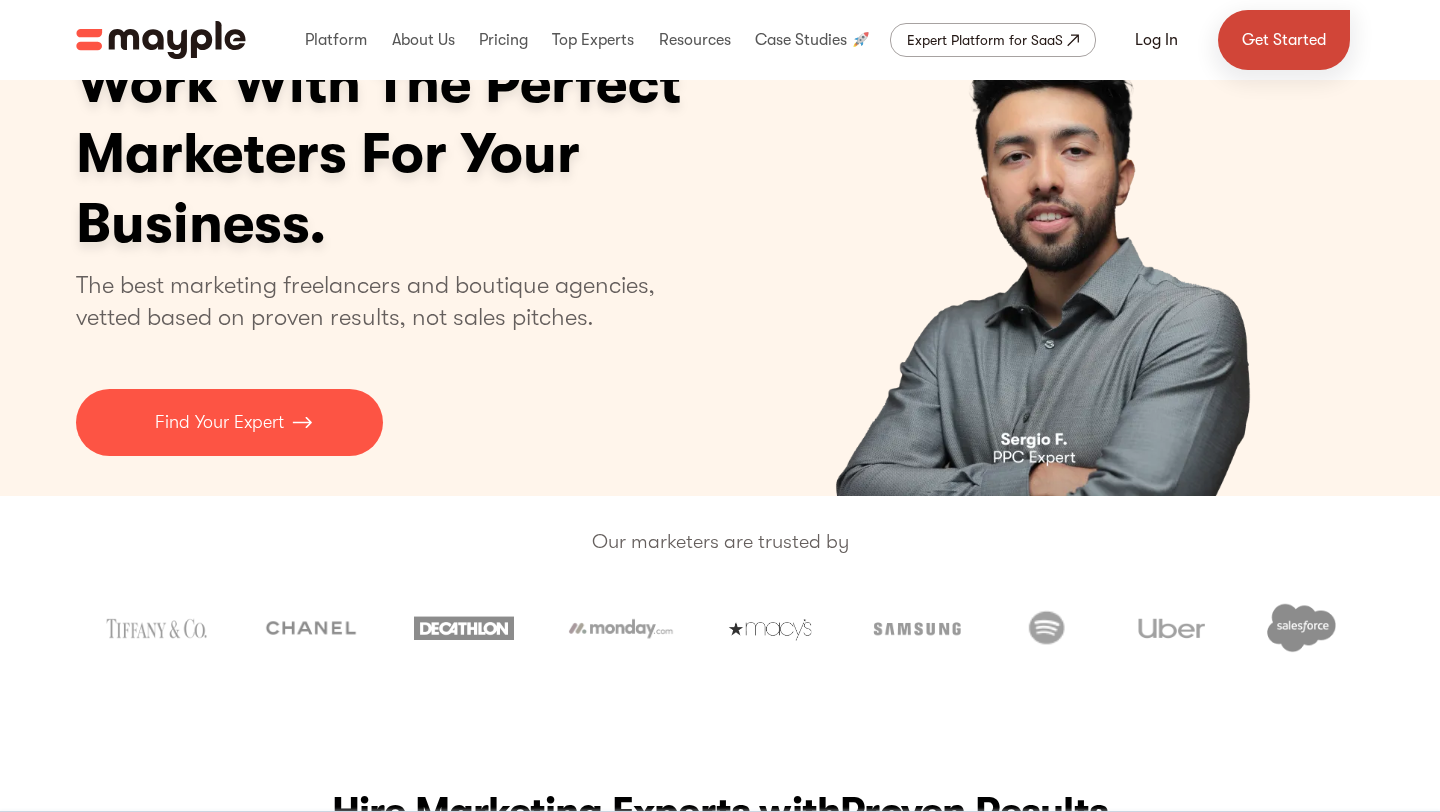 click on "Get Started" at bounding box center [1284, 40] 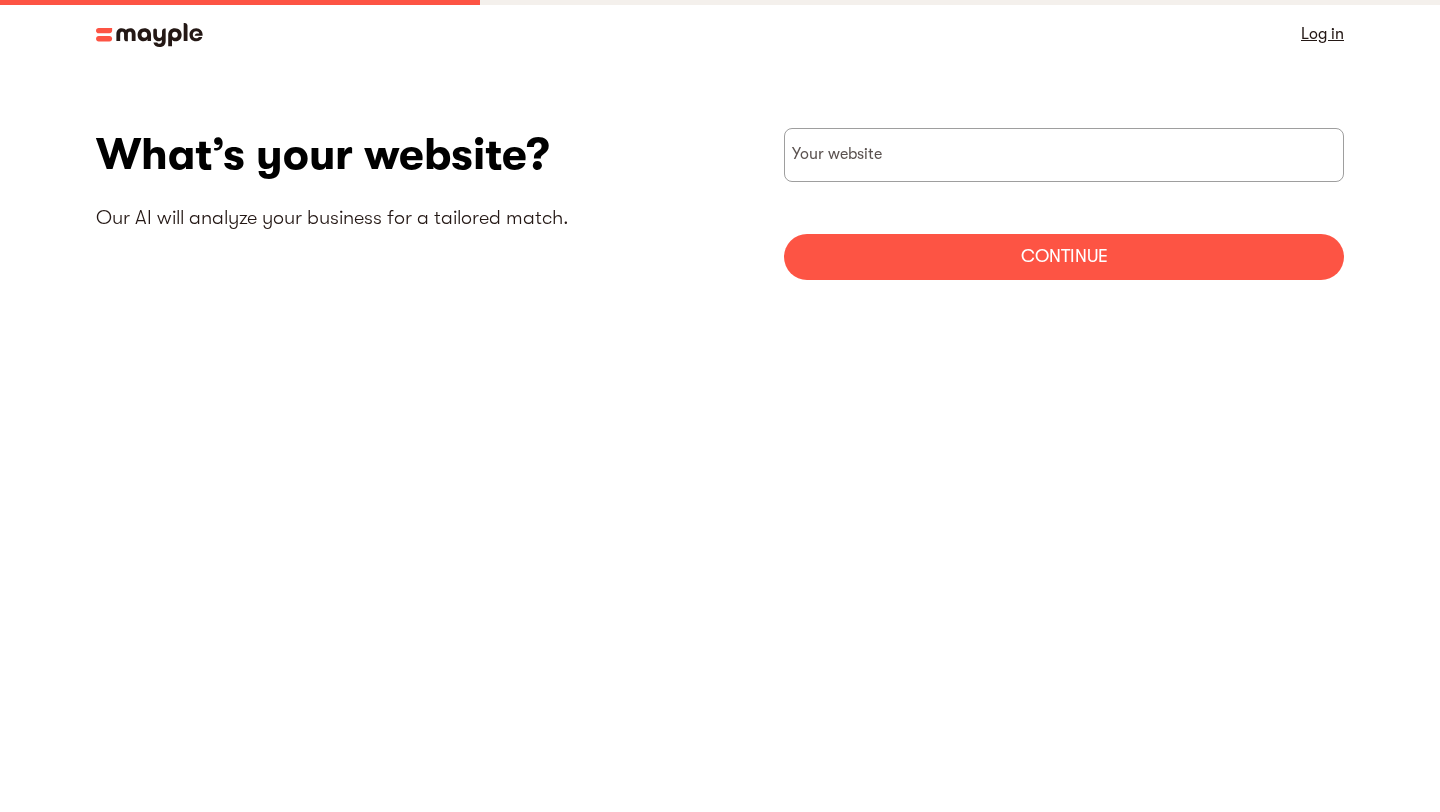 scroll, scrollTop: 0, scrollLeft: 0, axis: both 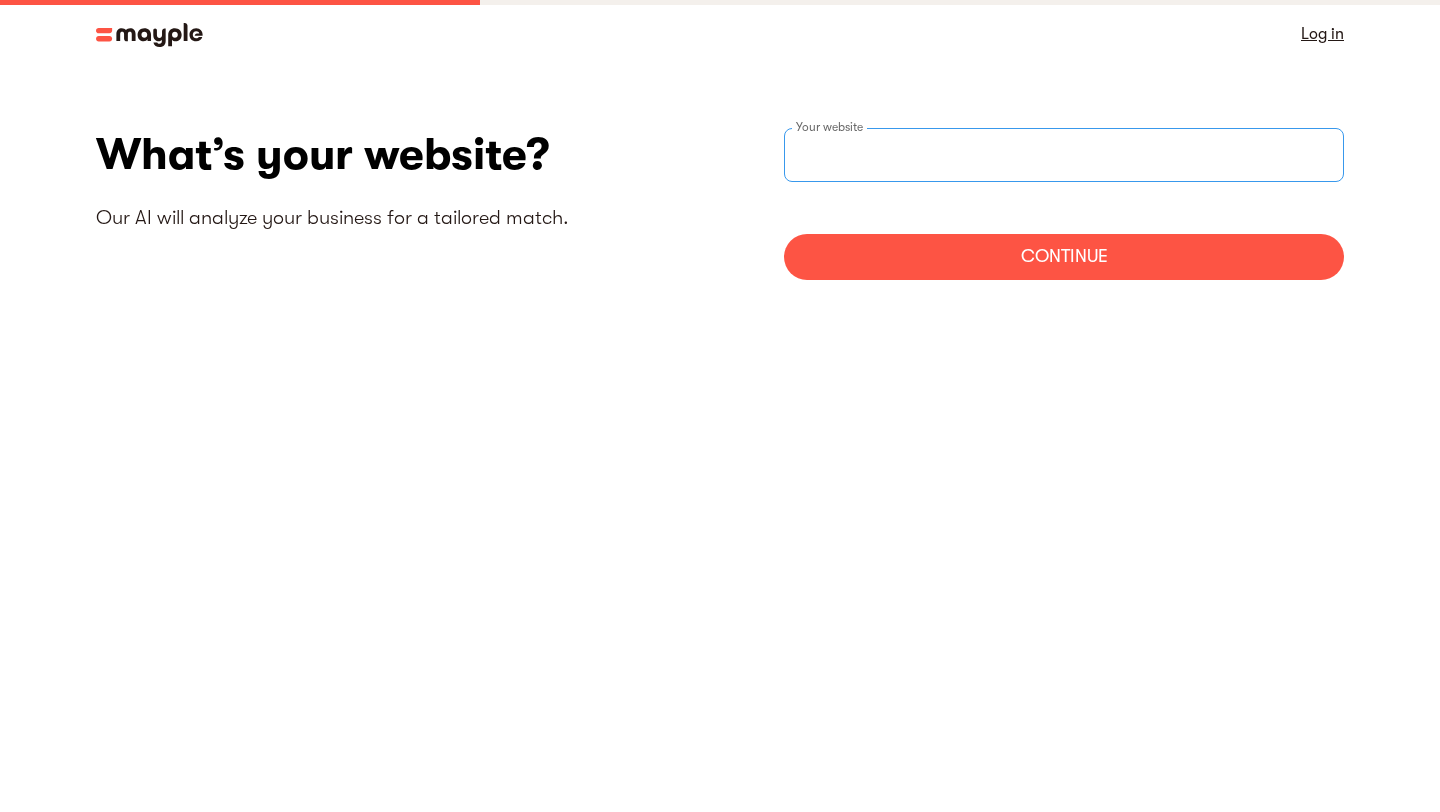 click on "Your website" at bounding box center (1064, 155) 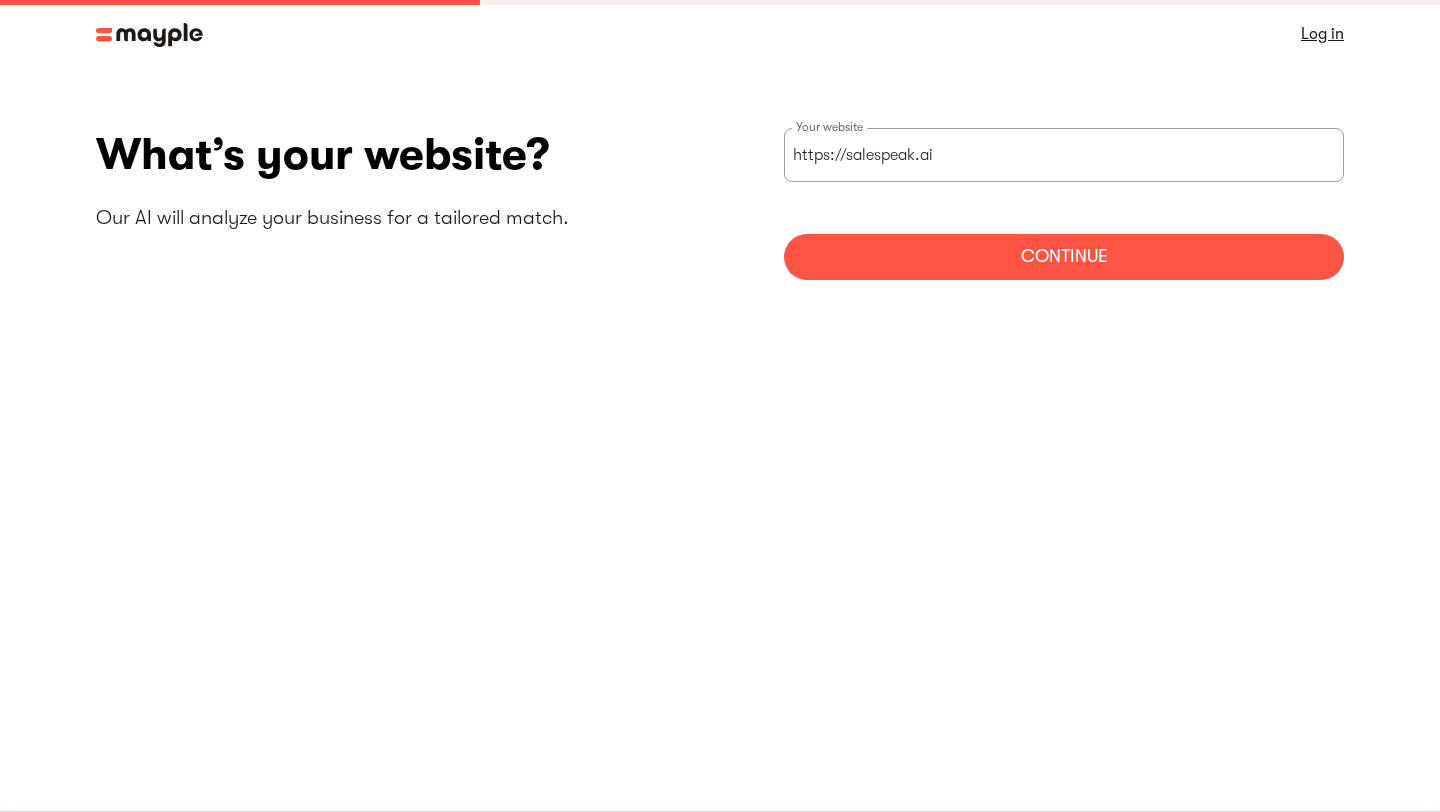 click on "Continue" at bounding box center (1064, 257) 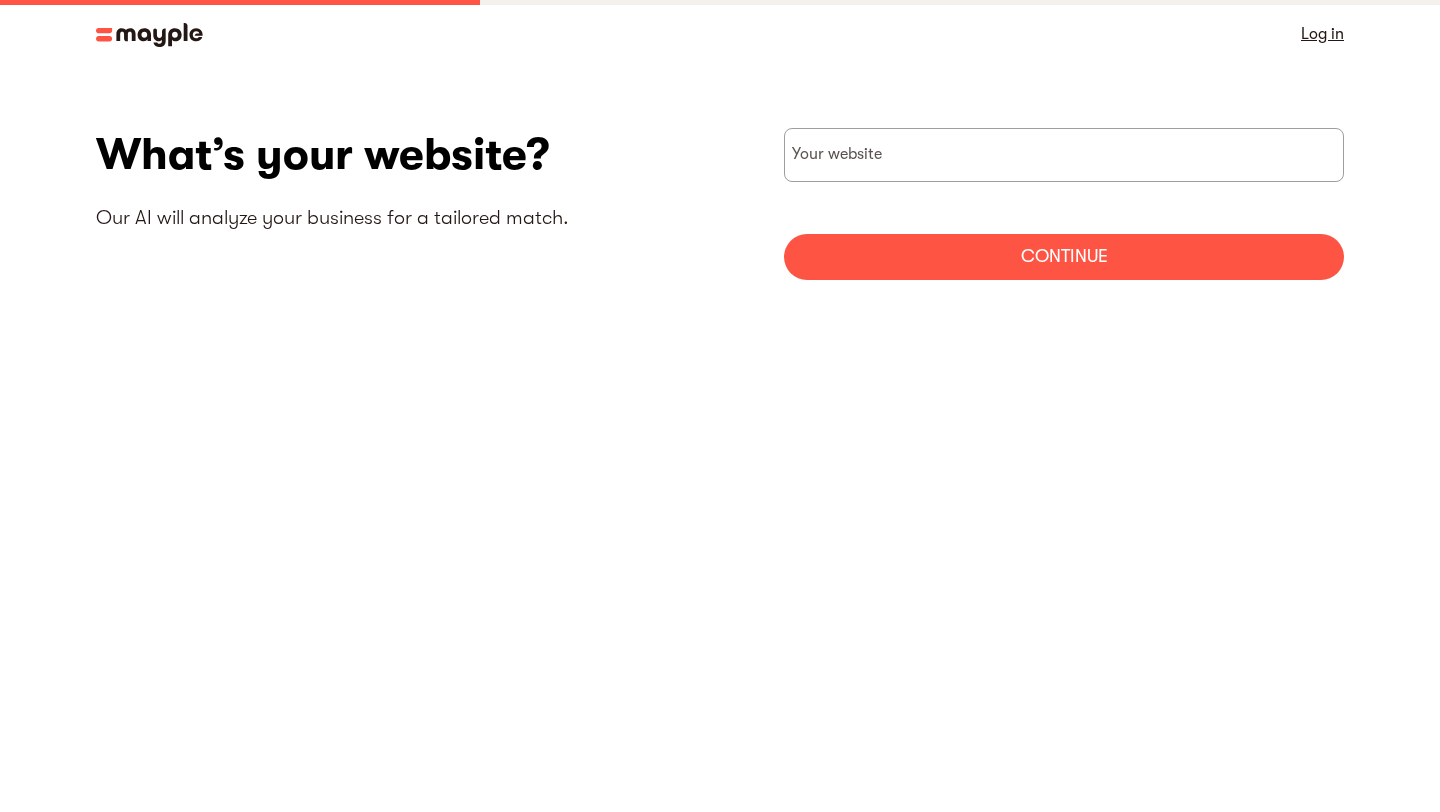 type on "https://salespeak.ai" 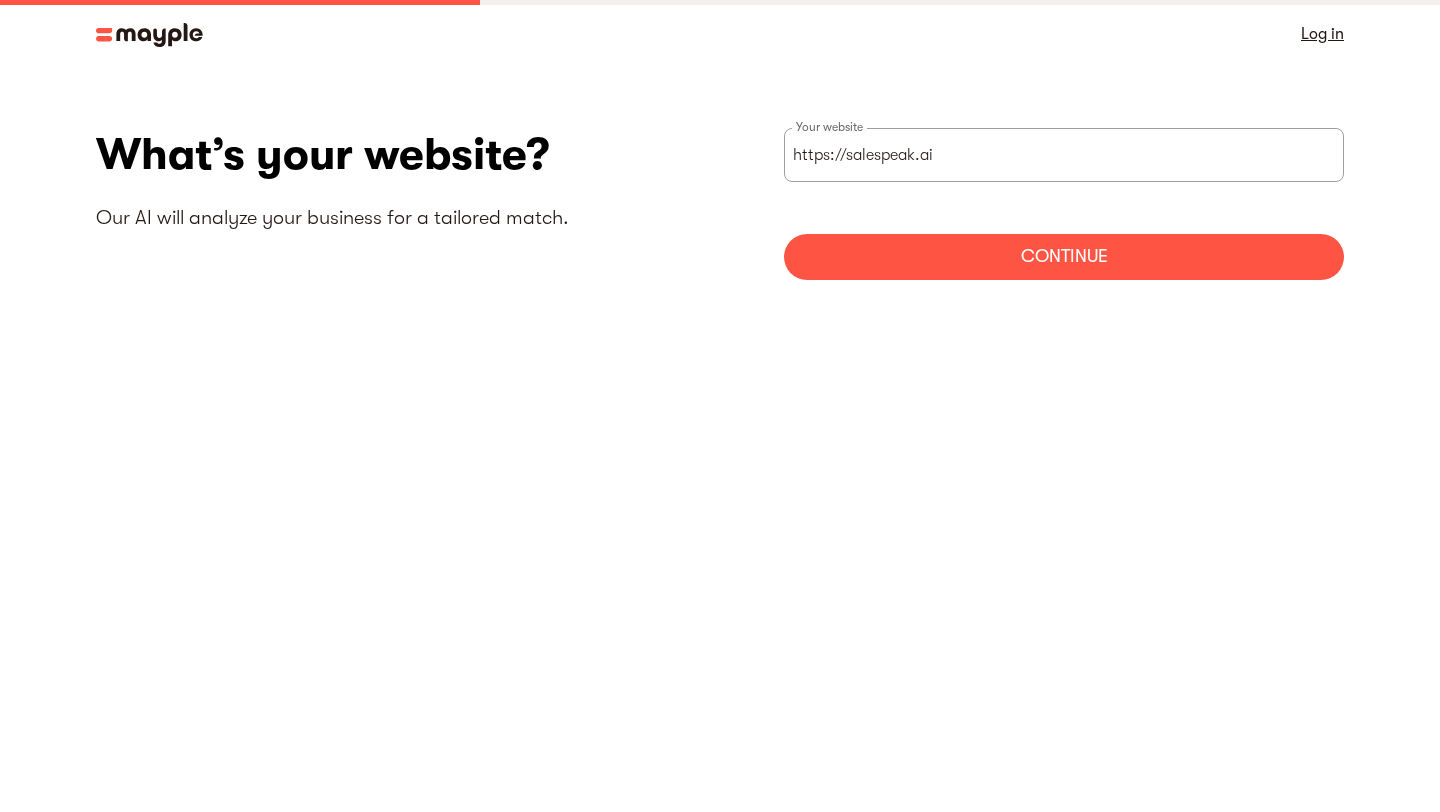scroll, scrollTop: 0, scrollLeft: 0, axis: both 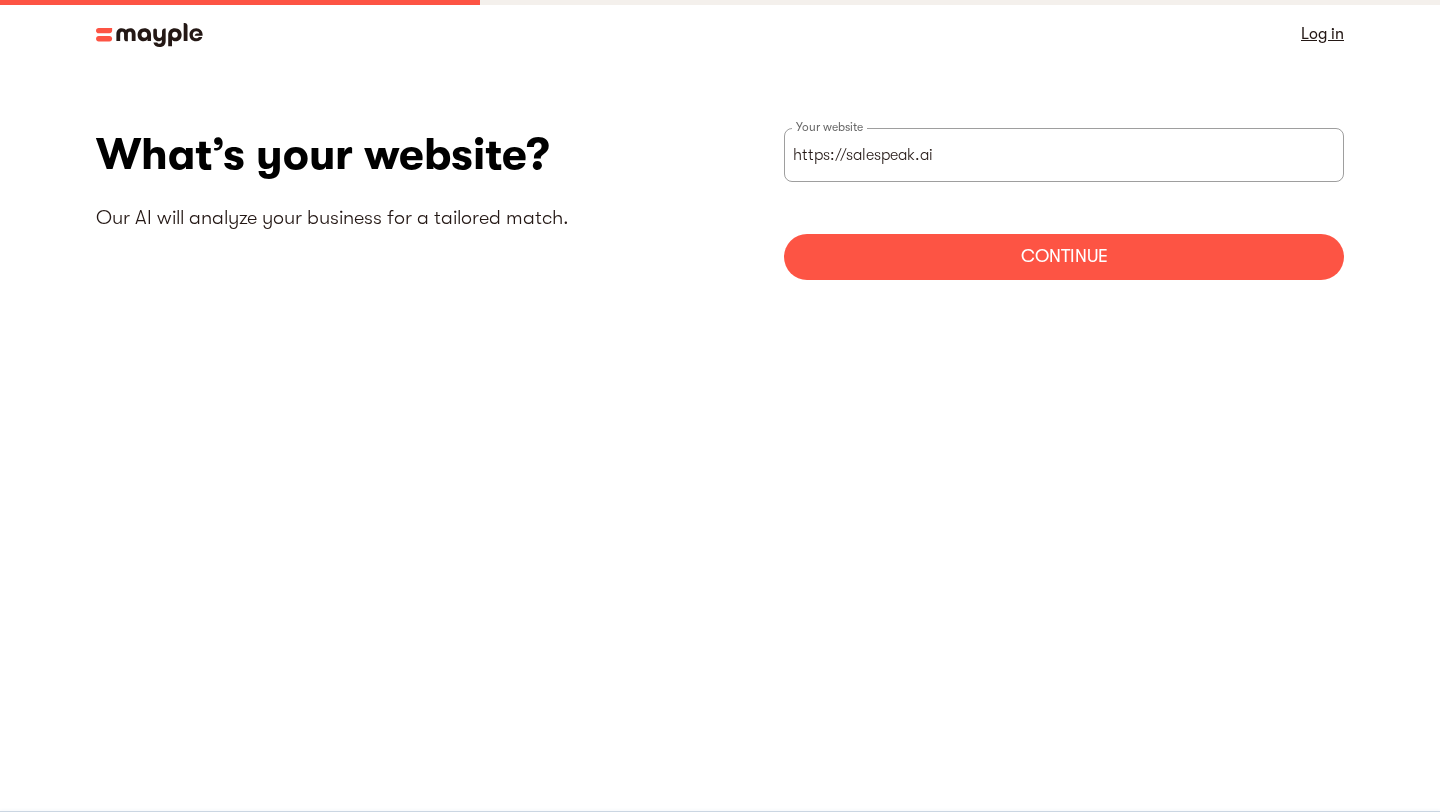 click on "Continue" at bounding box center (1064, 257) 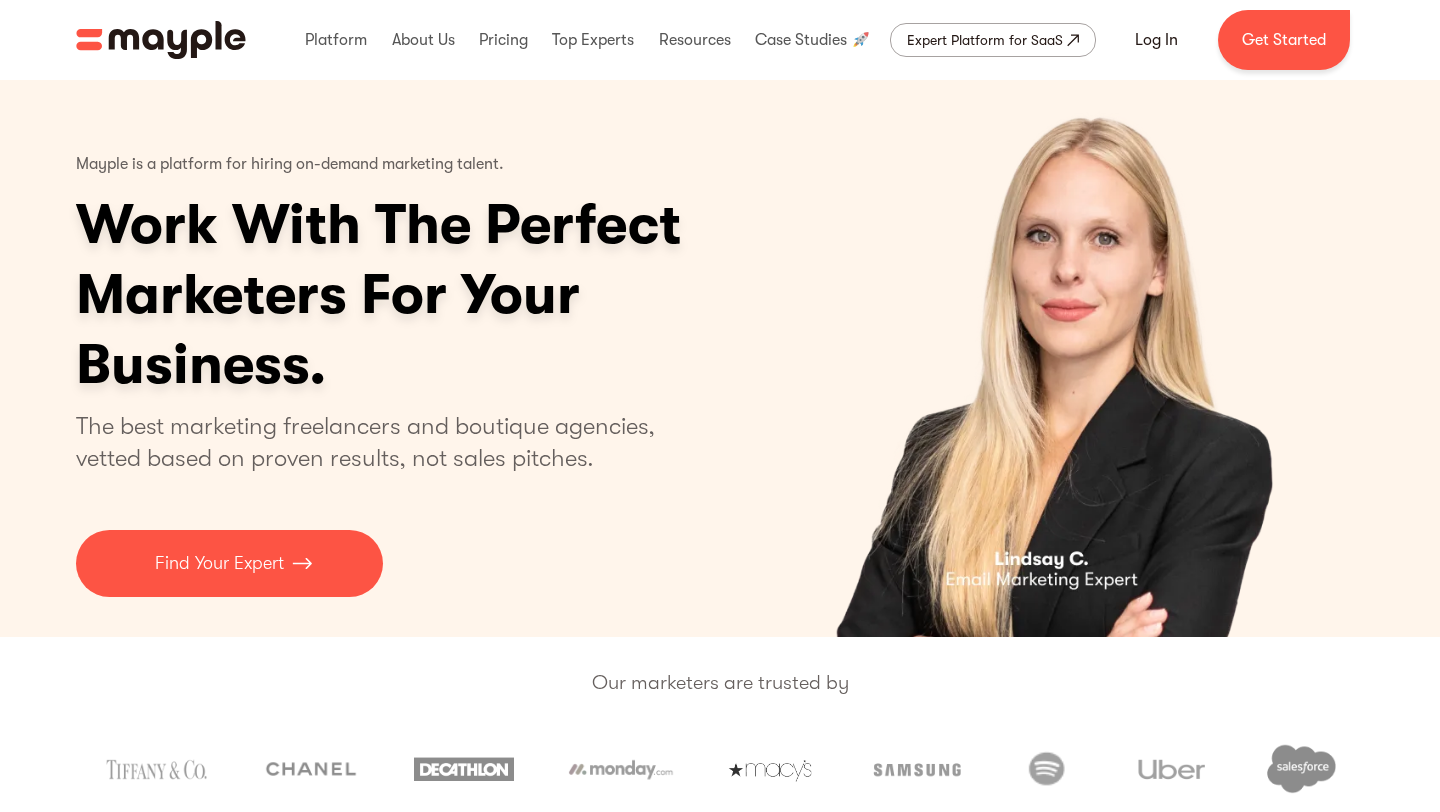 scroll, scrollTop: 0, scrollLeft: 0, axis: both 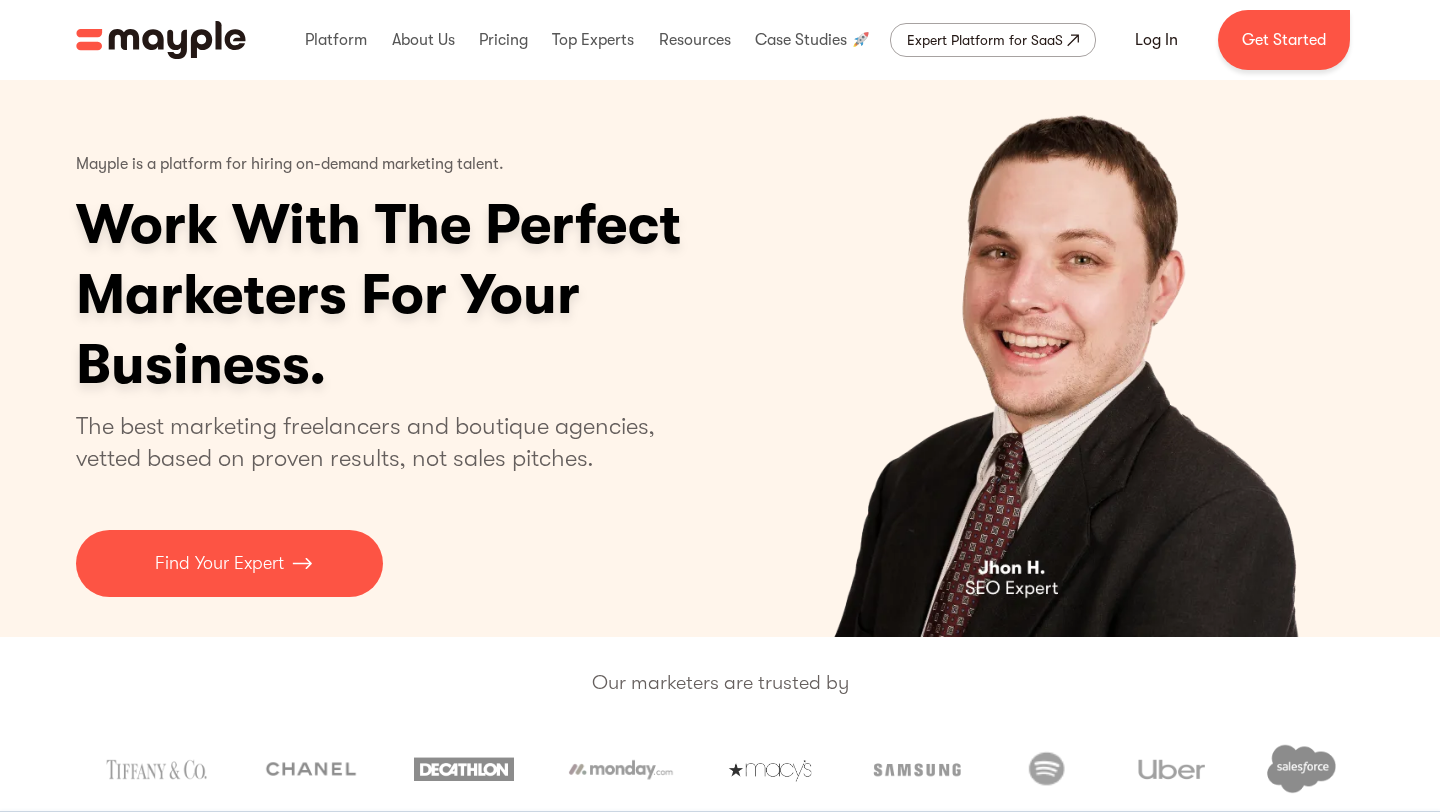 click on "Get Started" at bounding box center [1284, 40] 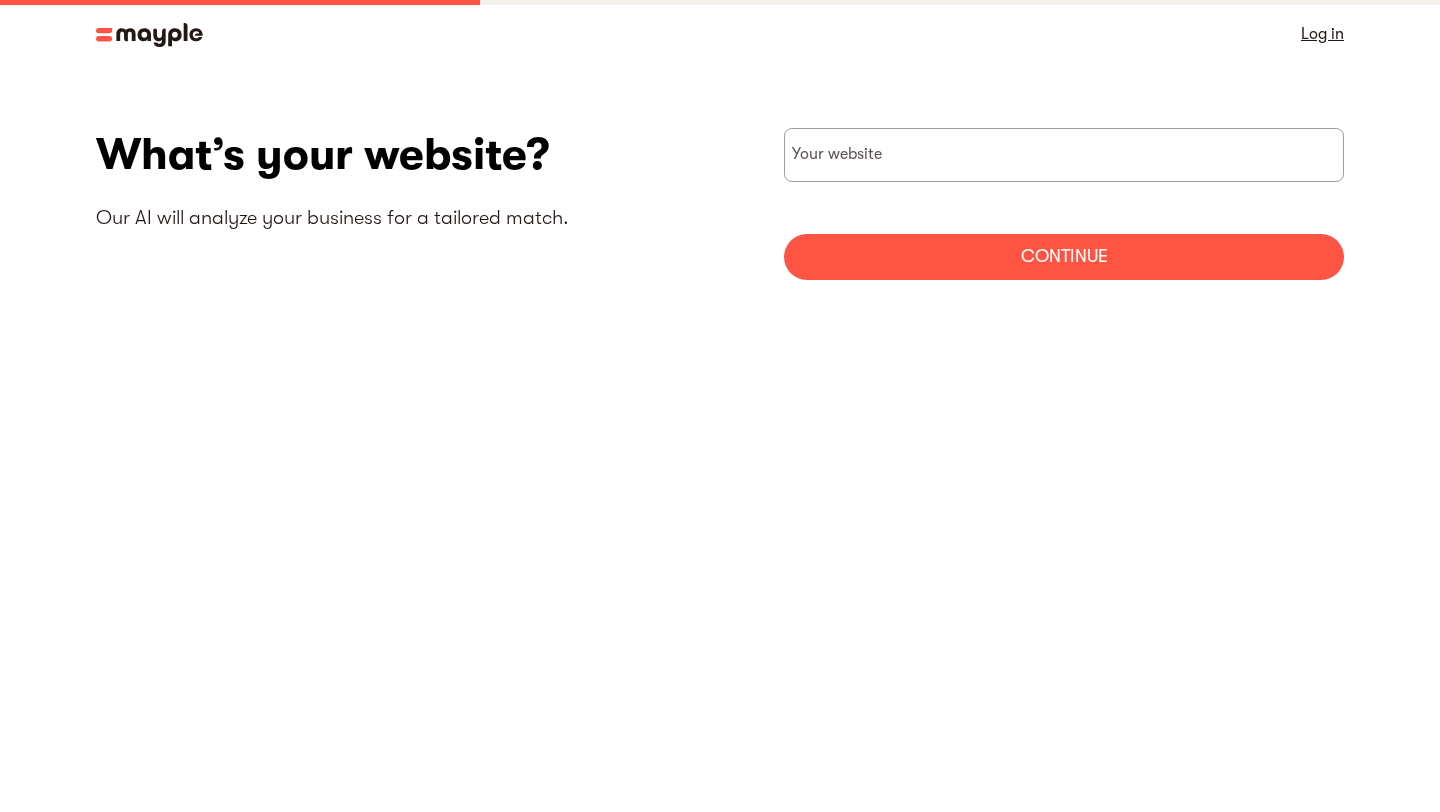 scroll, scrollTop: 0, scrollLeft: 0, axis: both 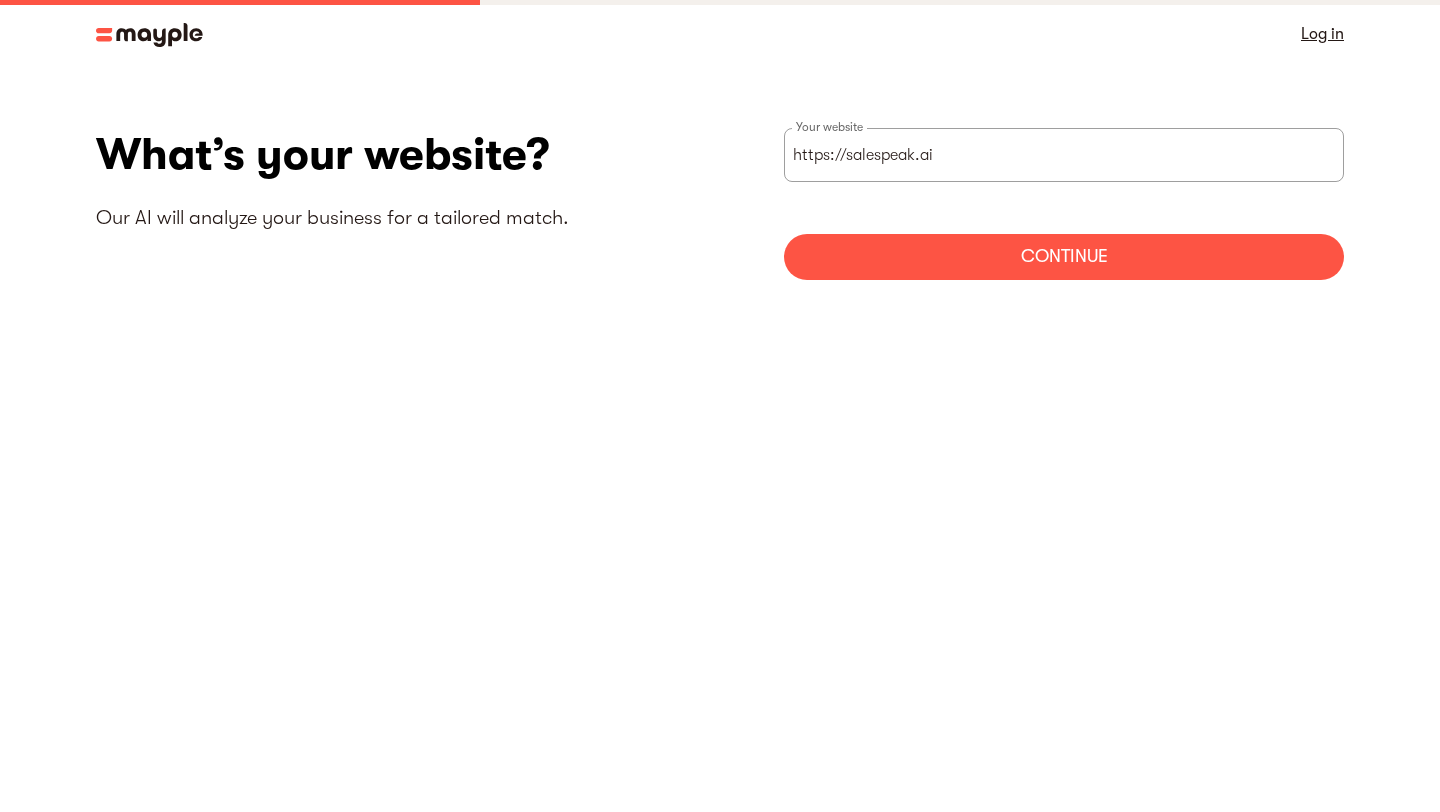 click on "Continue" at bounding box center (1064, 257) 